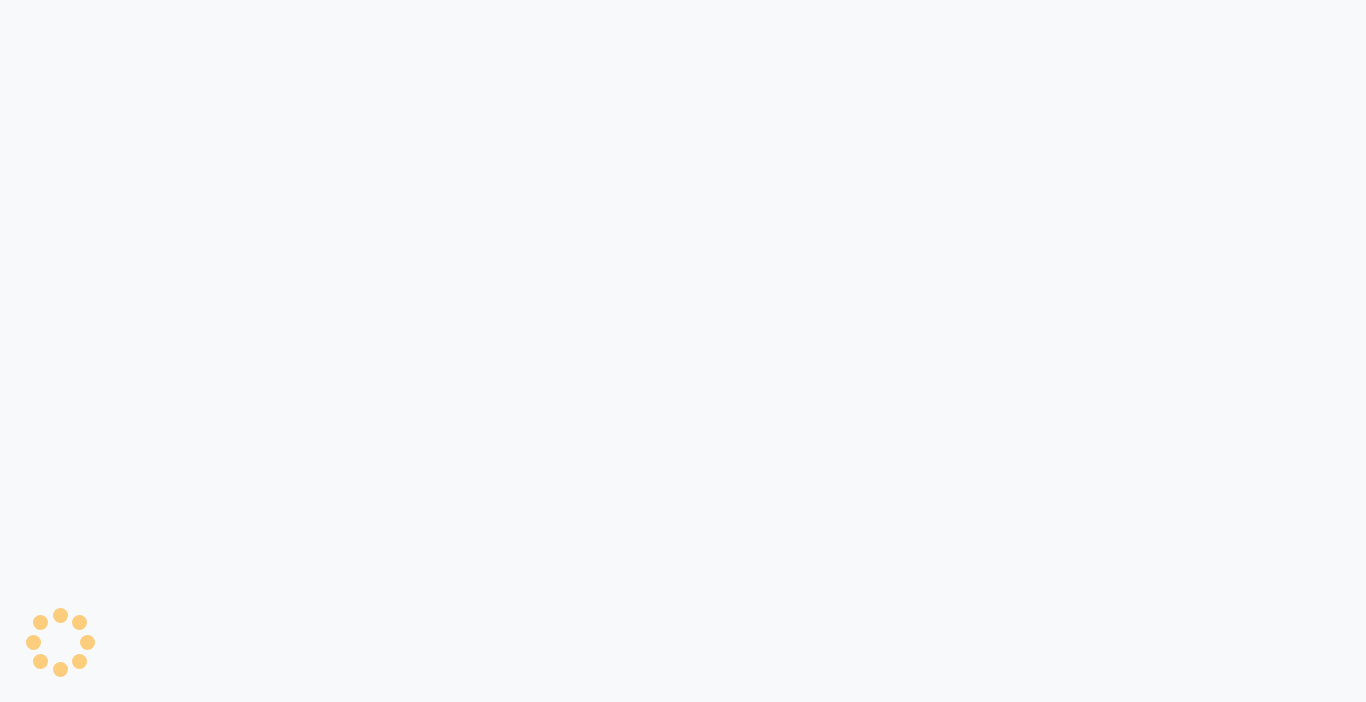 scroll, scrollTop: 0, scrollLeft: 0, axis: both 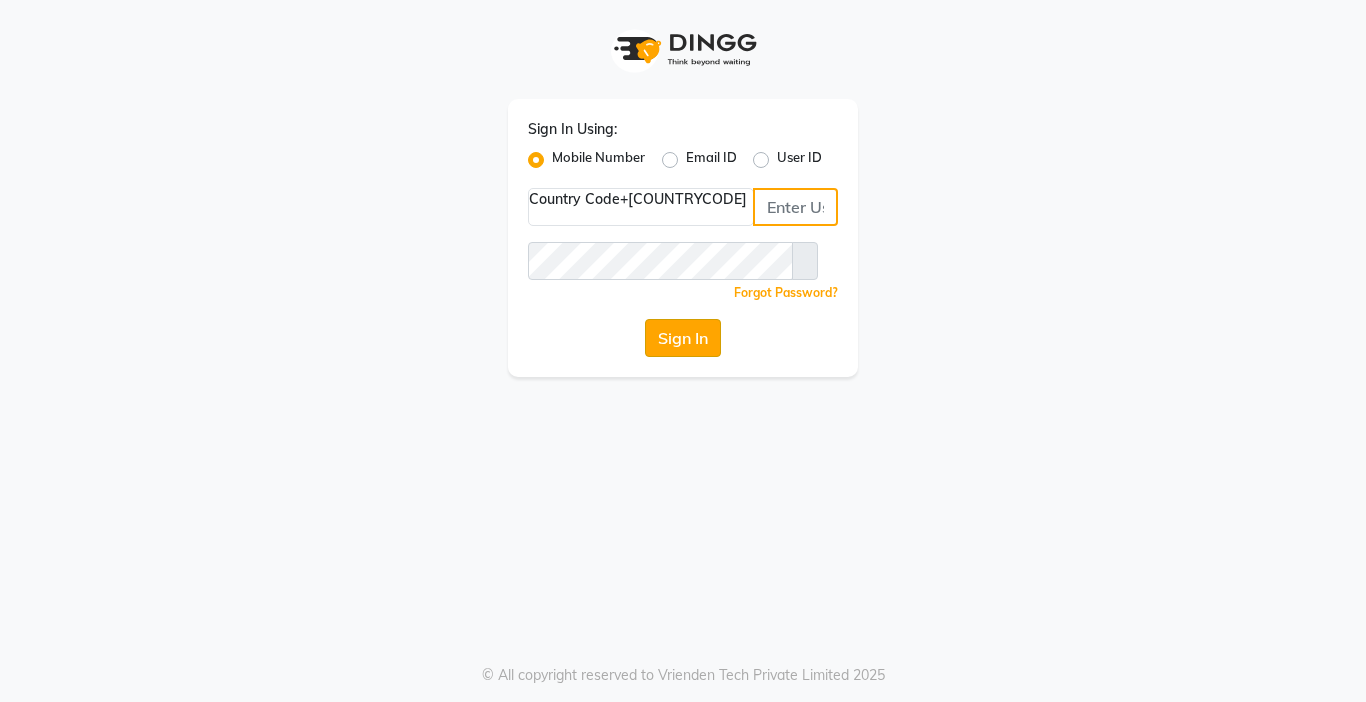 type on "[PHONE]" 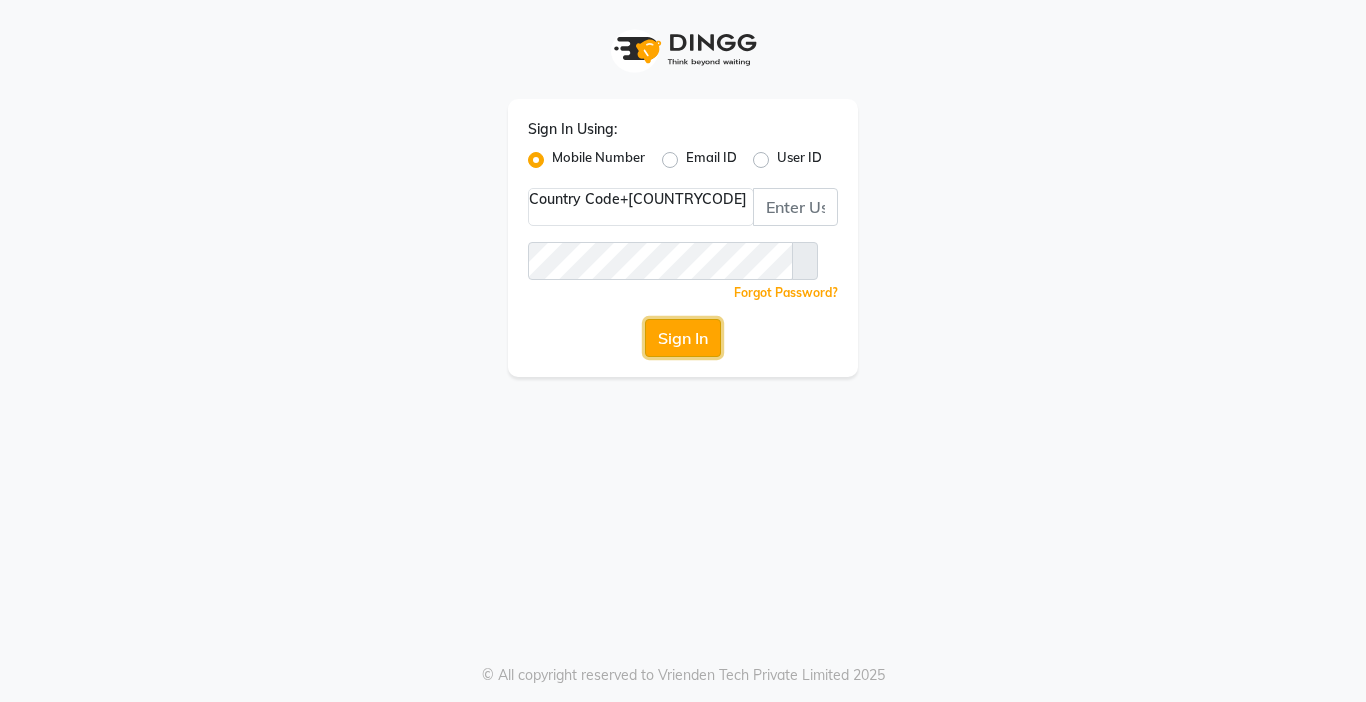 click on "Sign In" at bounding box center (683, 338) 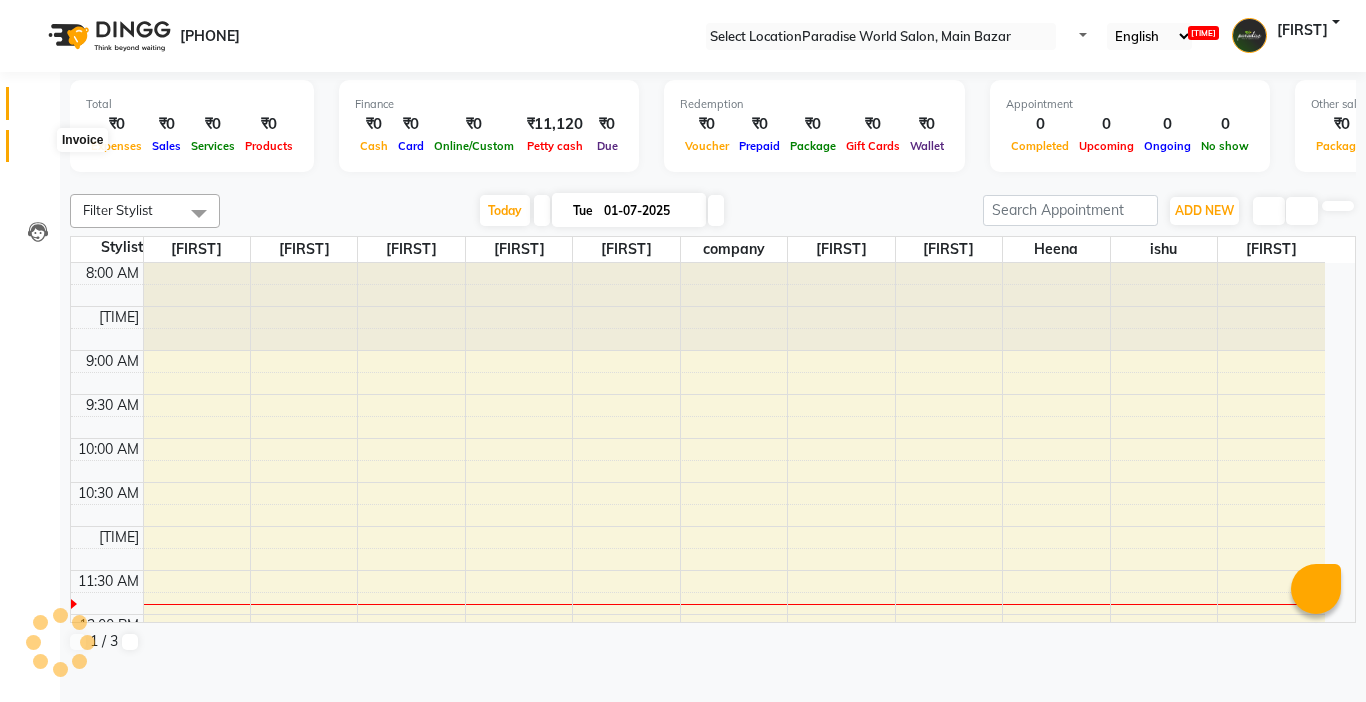 click at bounding box center (37, 151) 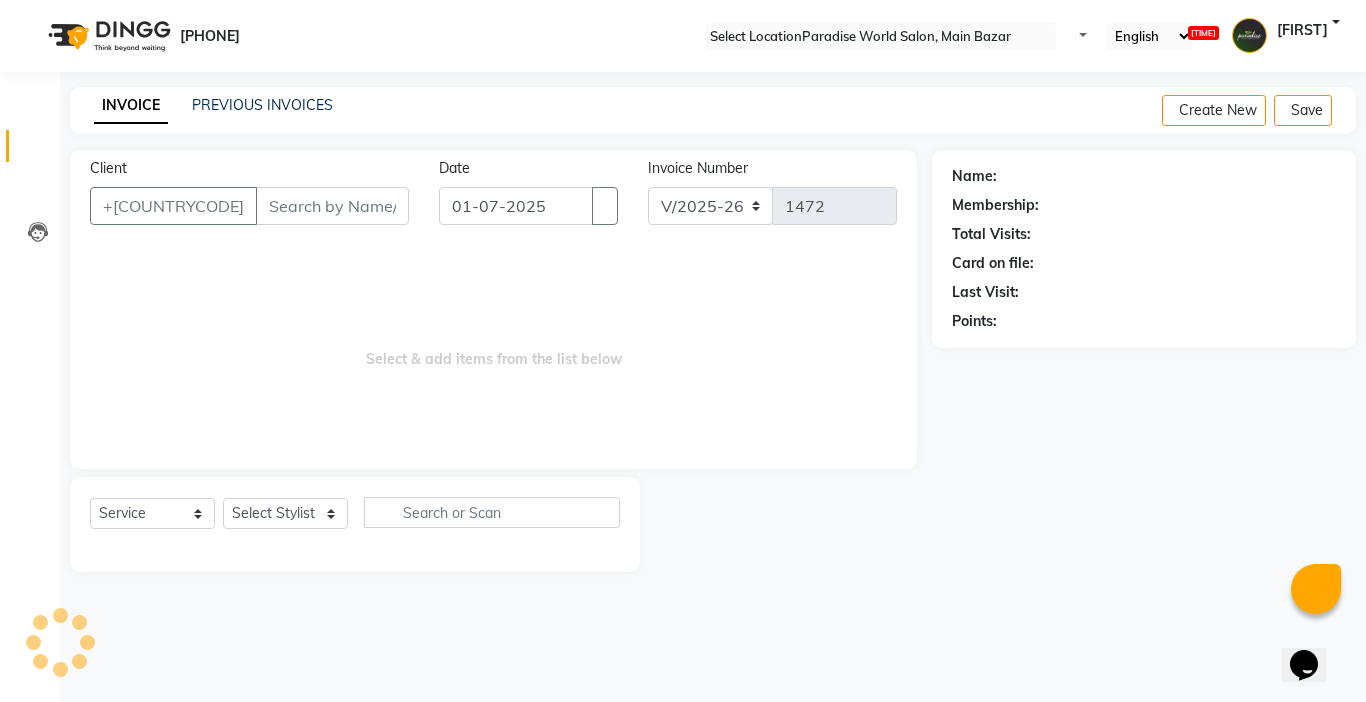 scroll, scrollTop: 0, scrollLeft: 0, axis: both 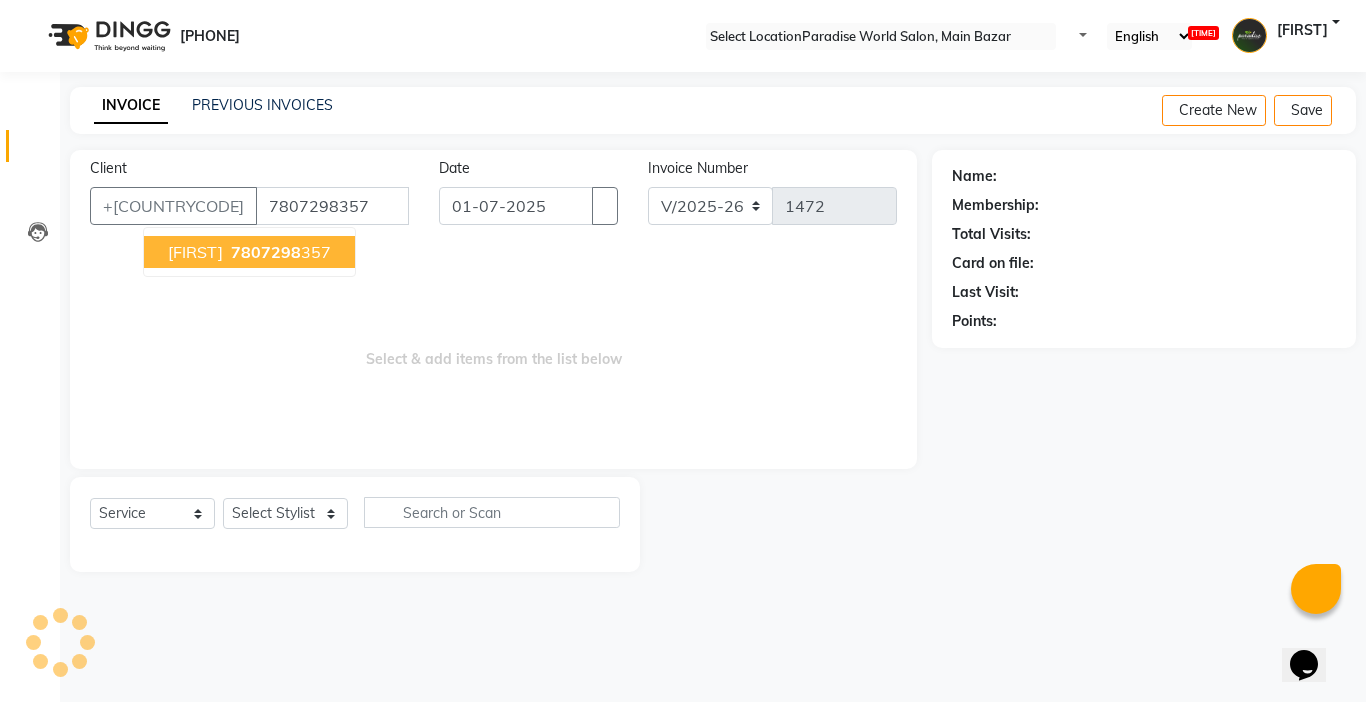 type on "7807298357" 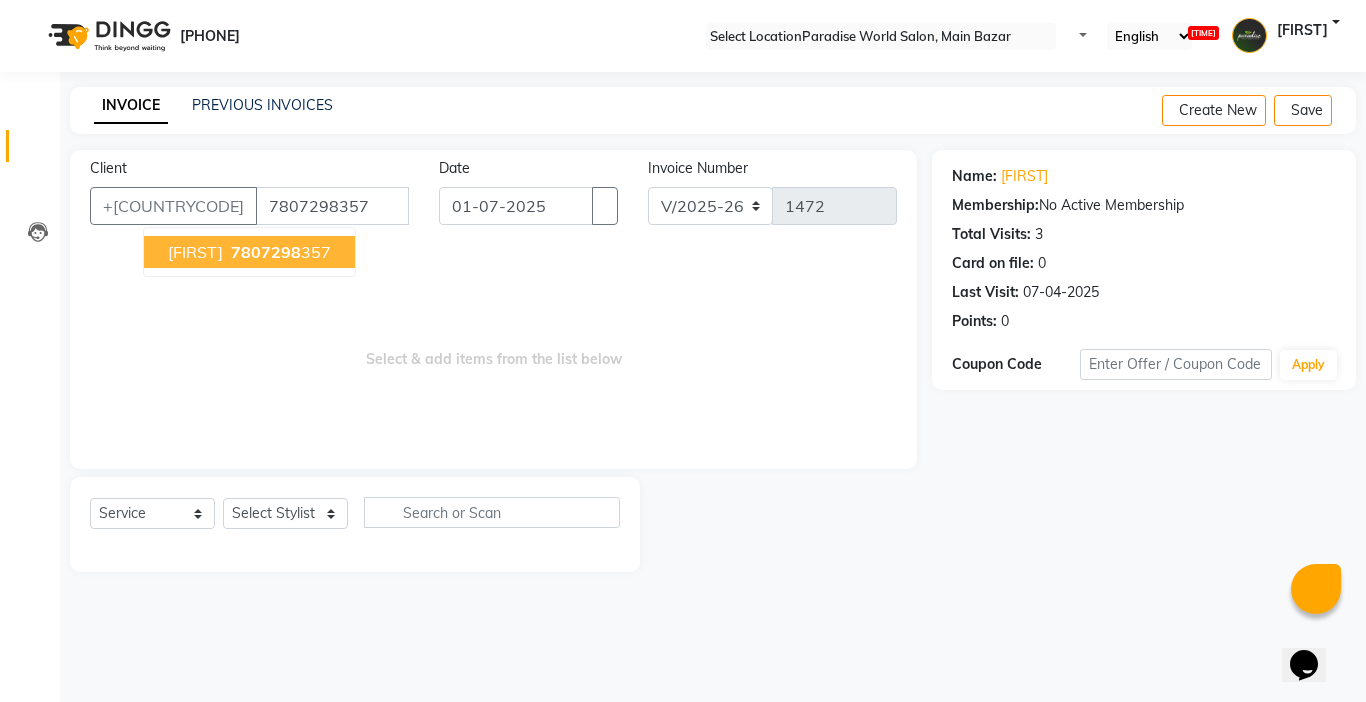 click on "7807298" at bounding box center [266, 252] 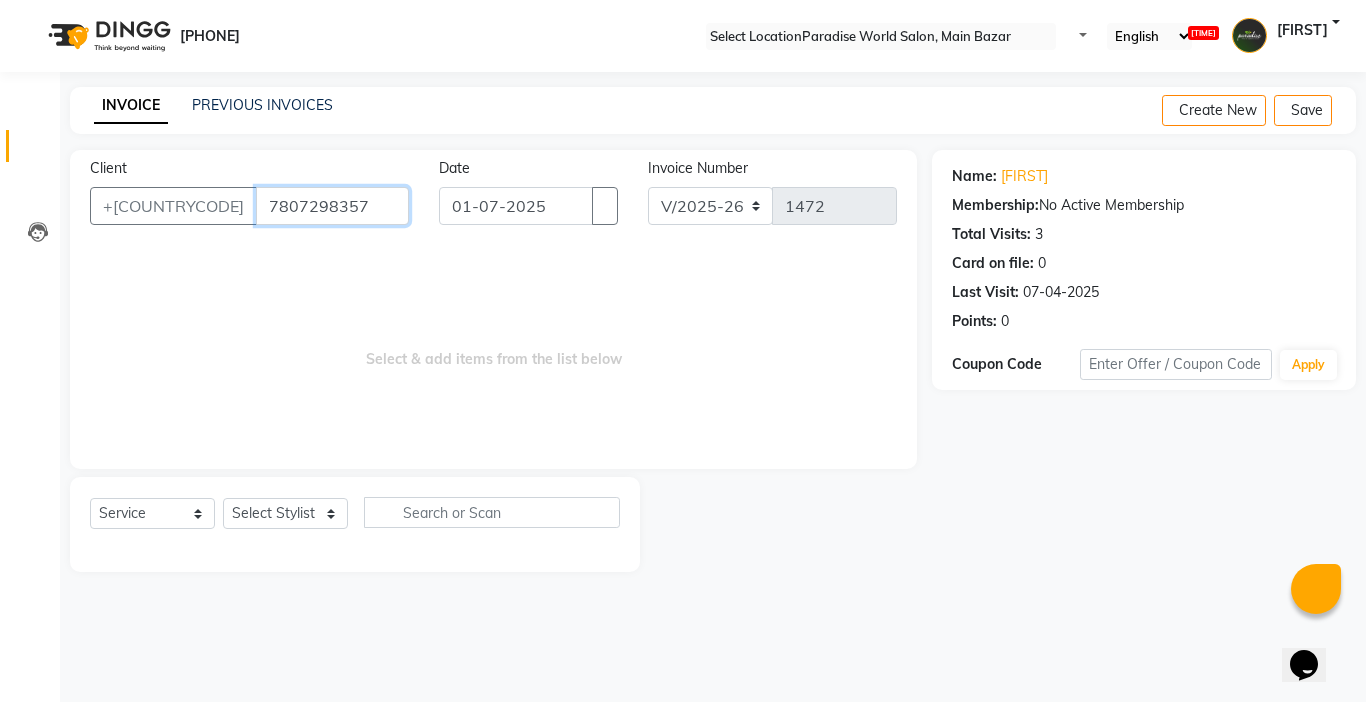 drag, startPoint x: 285, startPoint y: 219, endPoint x: 112, endPoint y: 225, distance: 173.10402 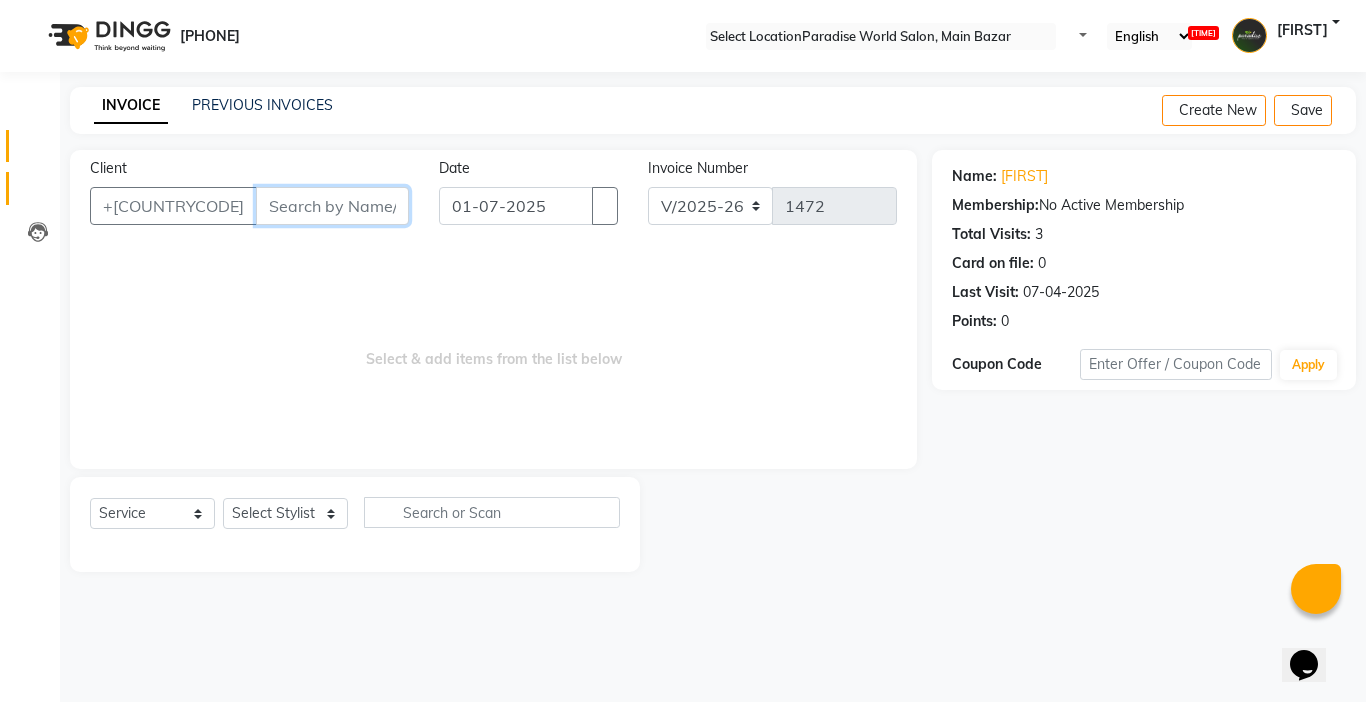type 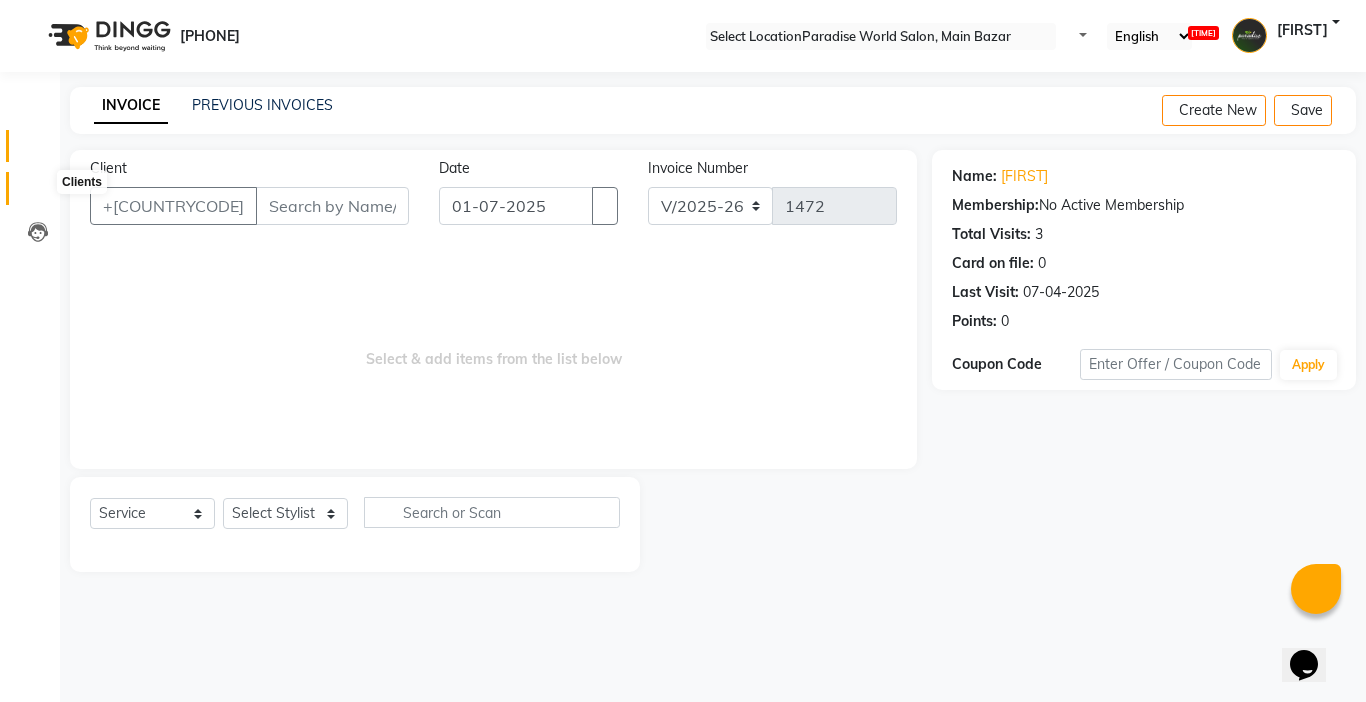 click at bounding box center [37, 193] 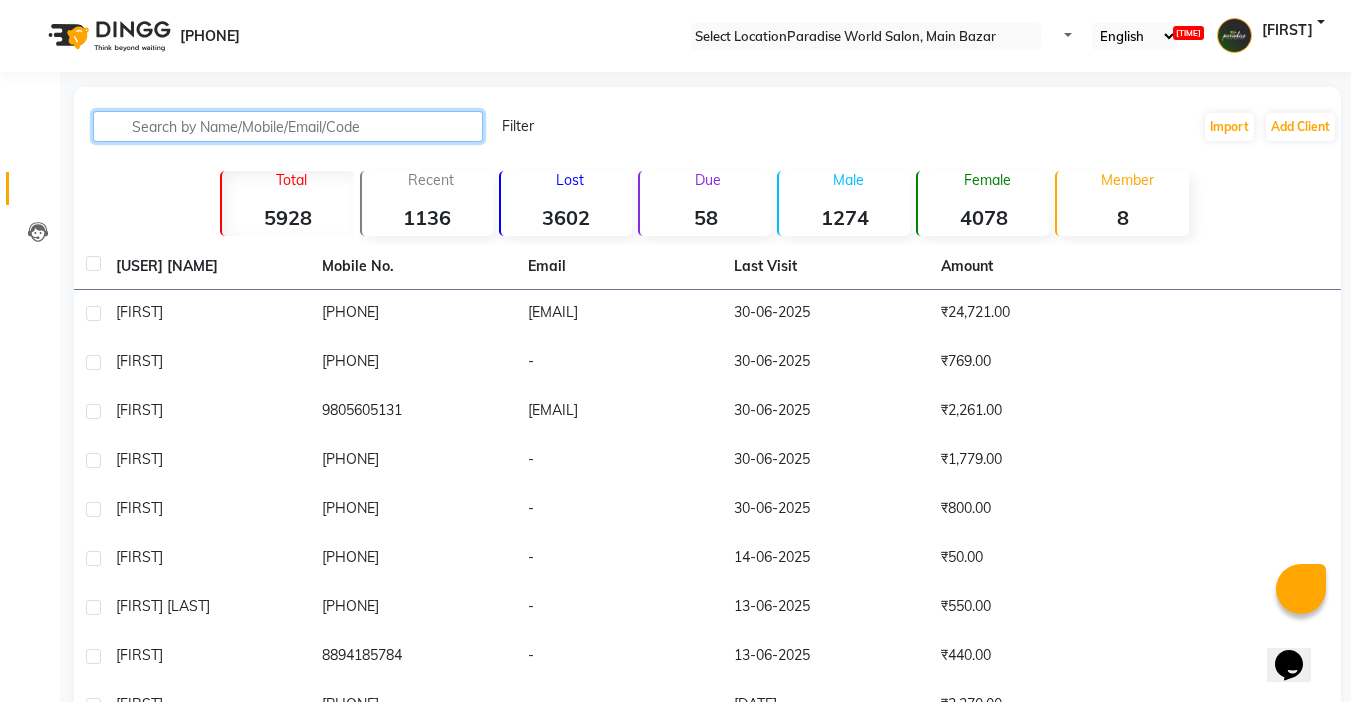 click at bounding box center (288, 126) 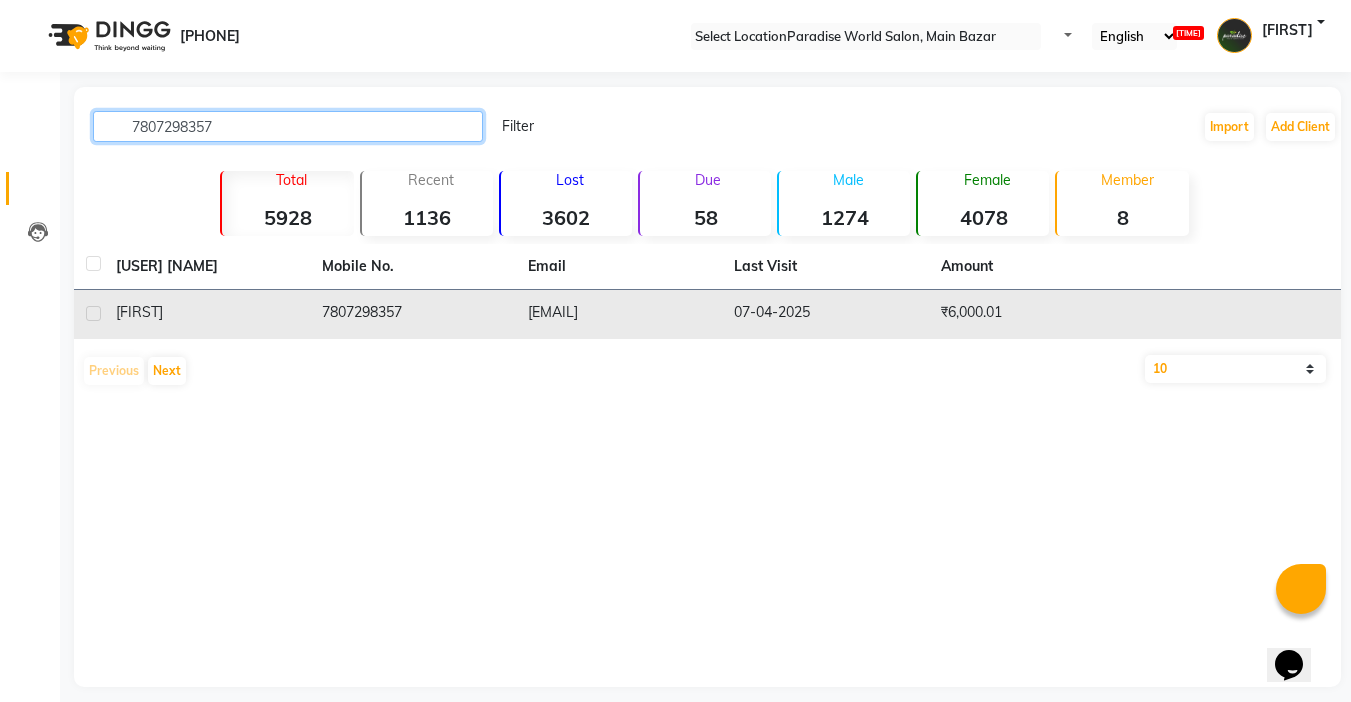 type on "7807298357" 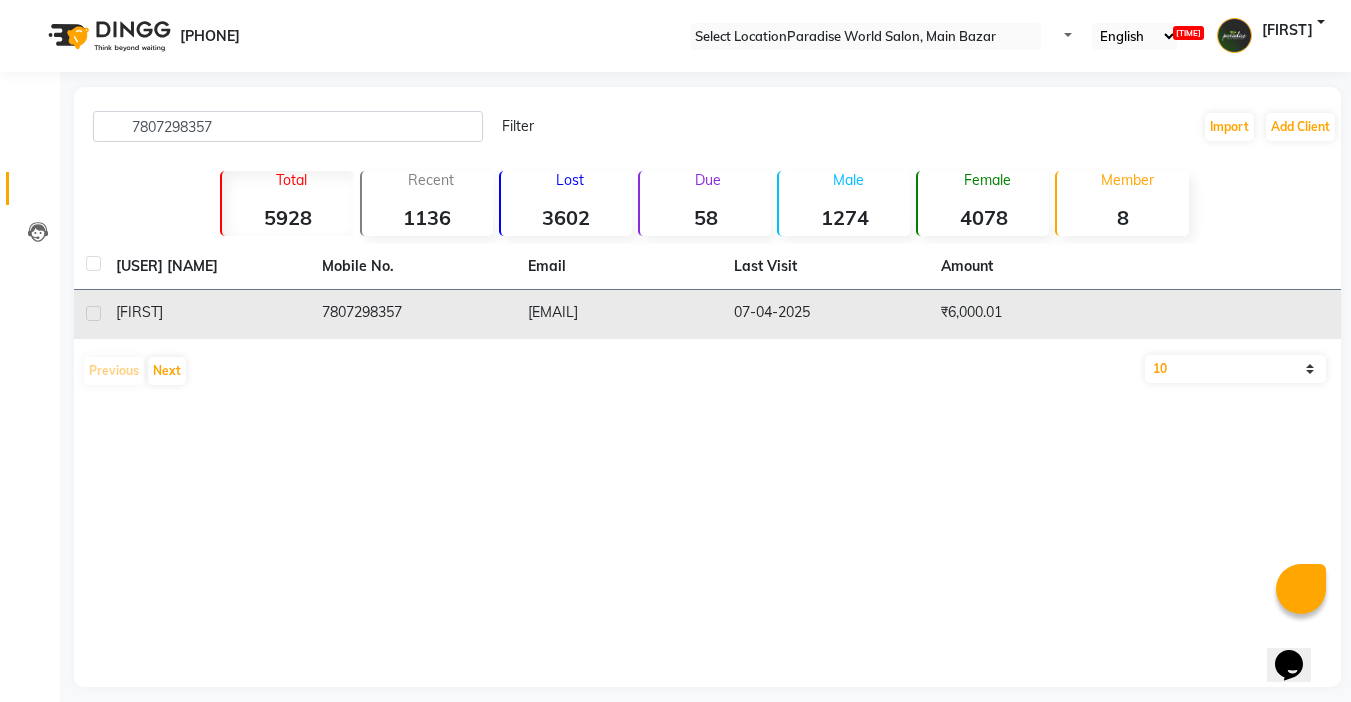 click on "[EMAIL]" at bounding box center (619, 314) 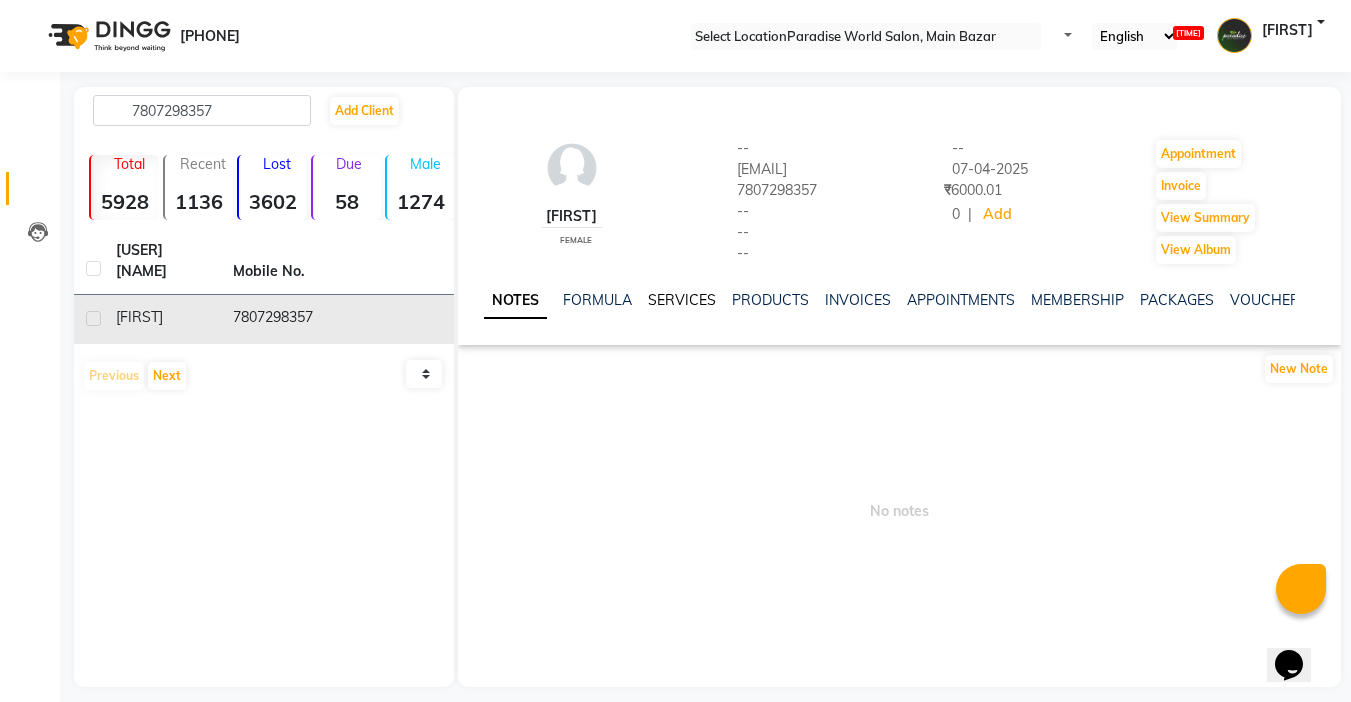 click on "SERVICES" at bounding box center [682, 300] 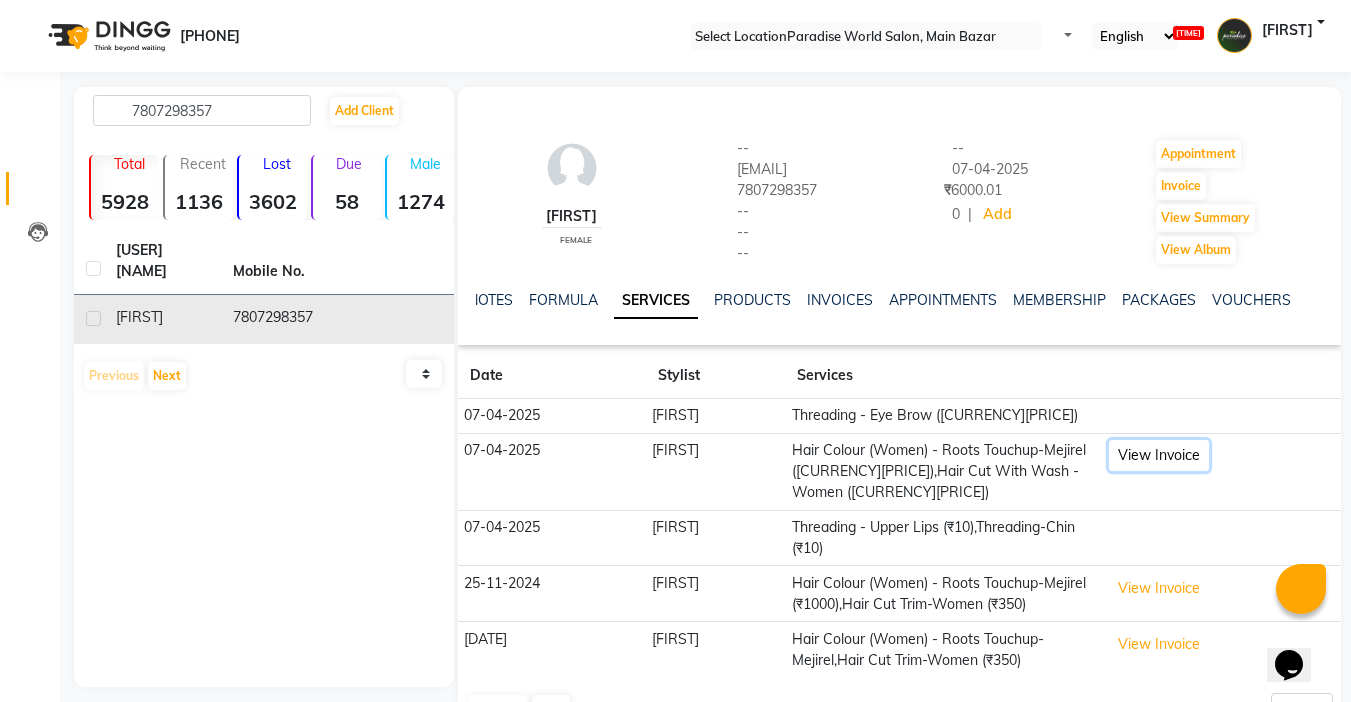 click on "View Invoice" at bounding box center [1159, 455] 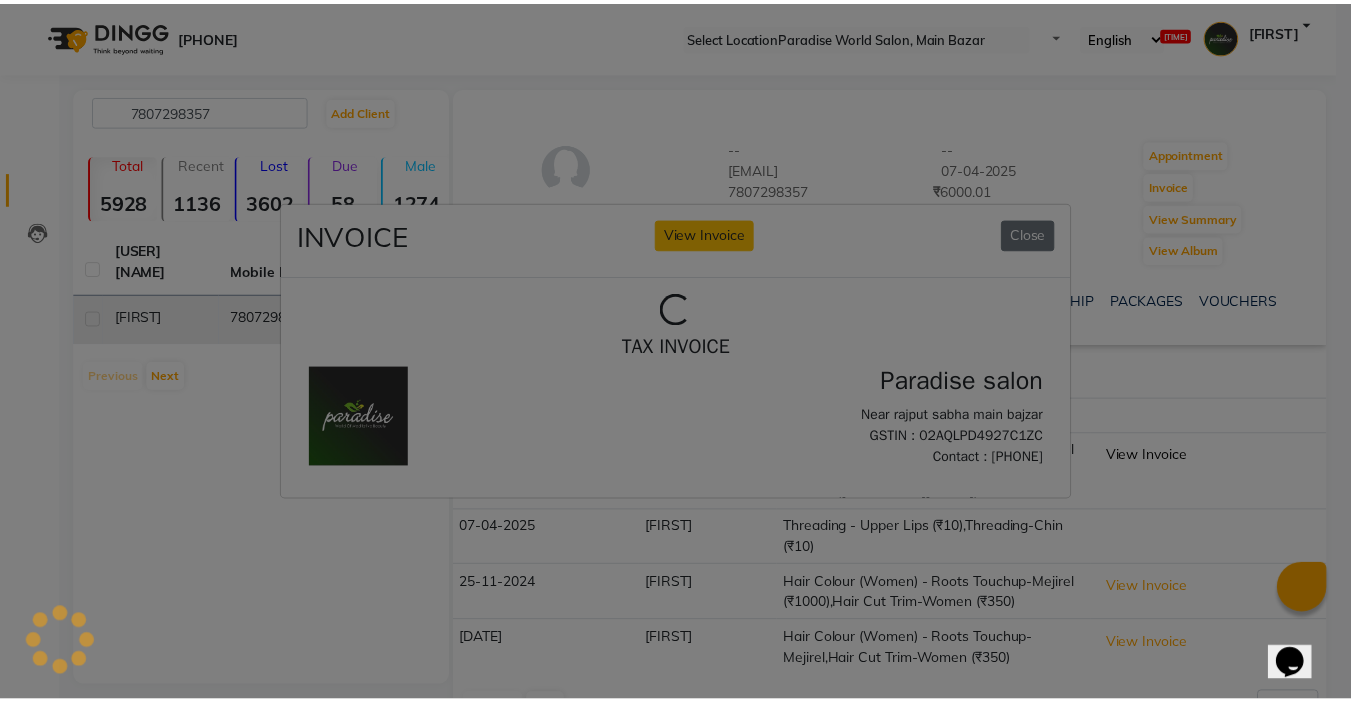 scroll, scrollTop: 0, scrollLeft: 0, axis: both 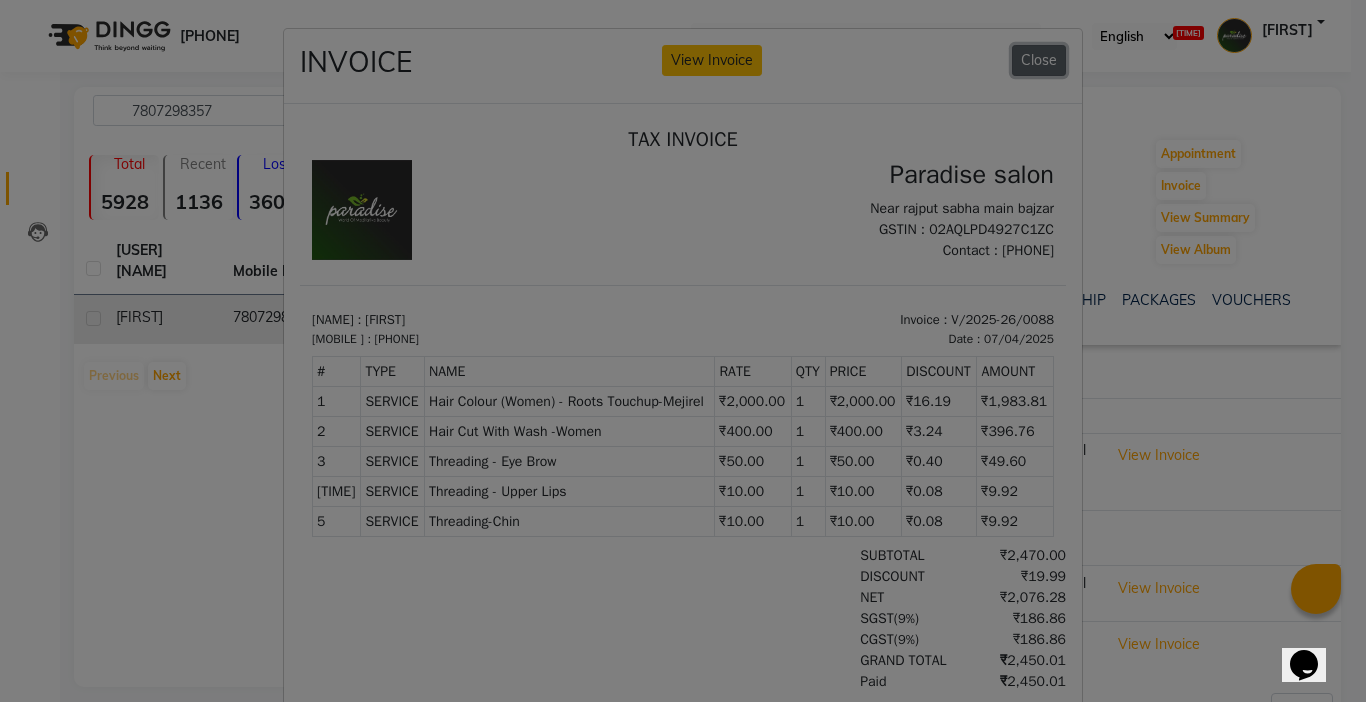 click on "Close" at bounding box center [1039, 60] 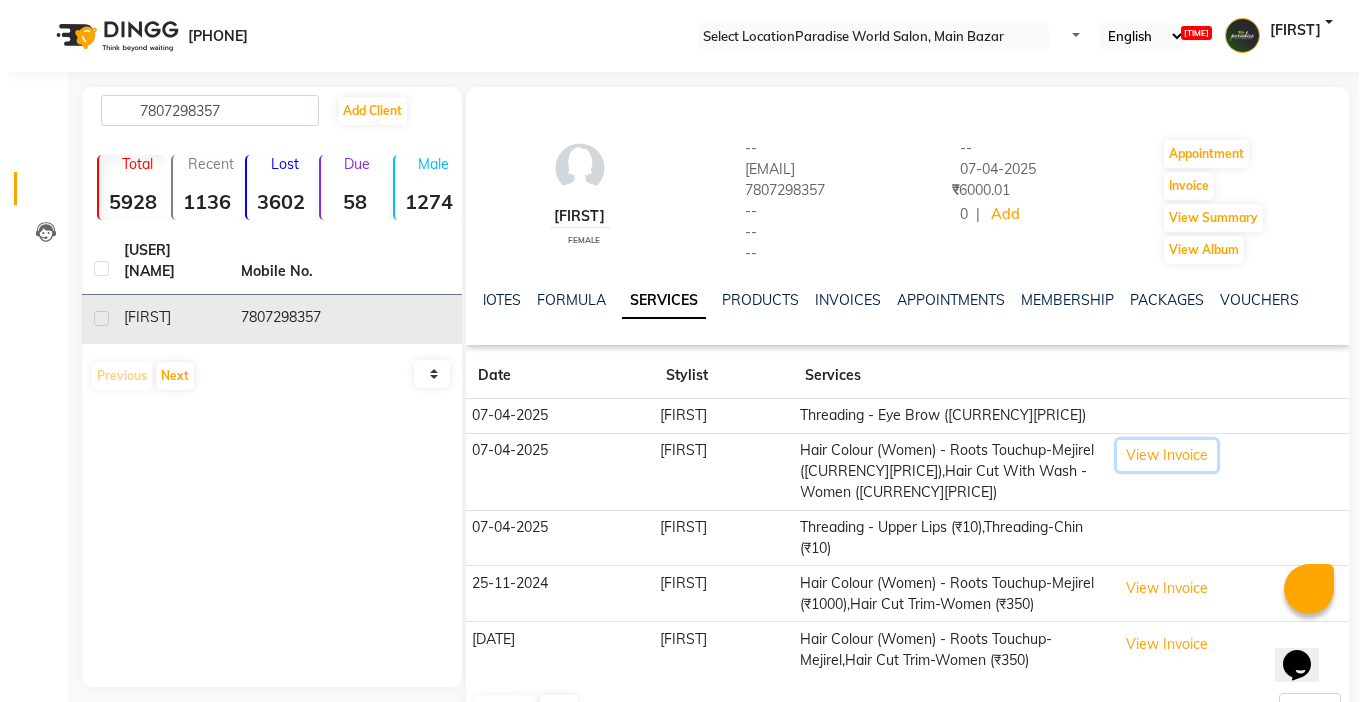scroll, scrollTop: 58, scrollLeft: 0, axis: vertical 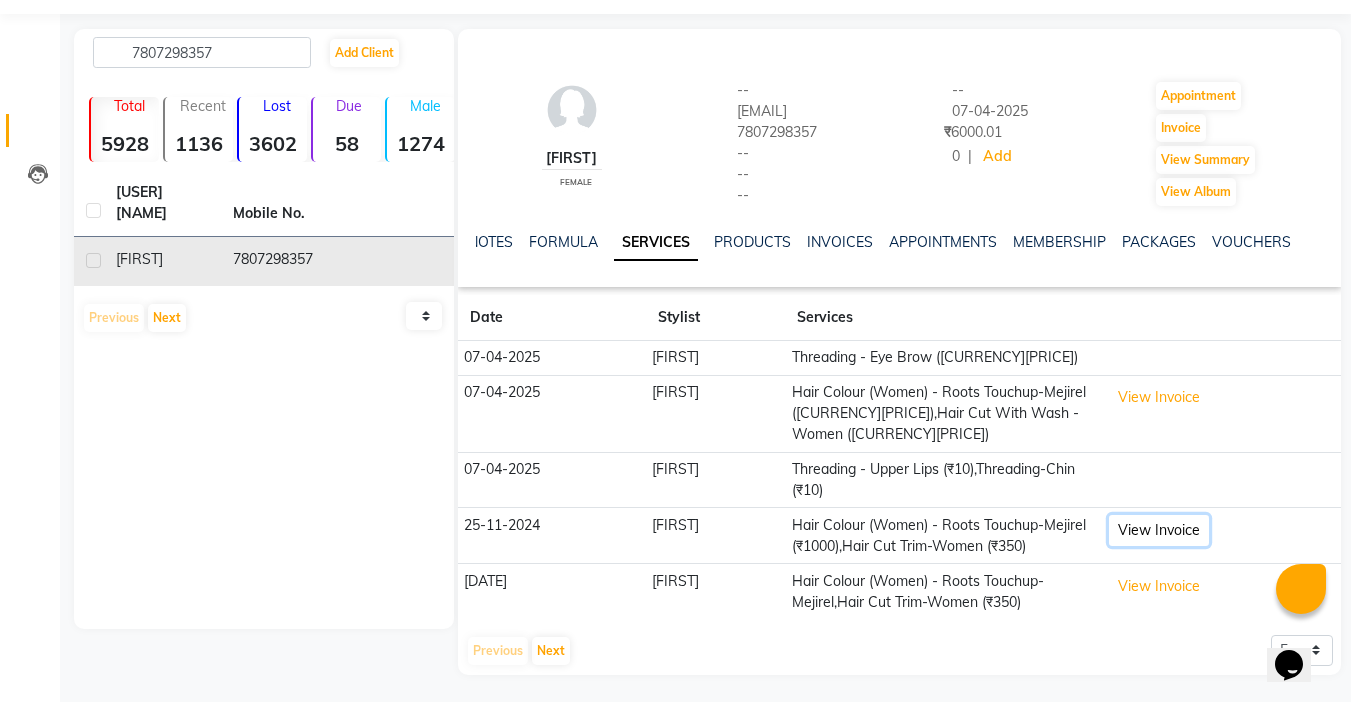 click on "View Invoice" at bounding box center (1159, 397) 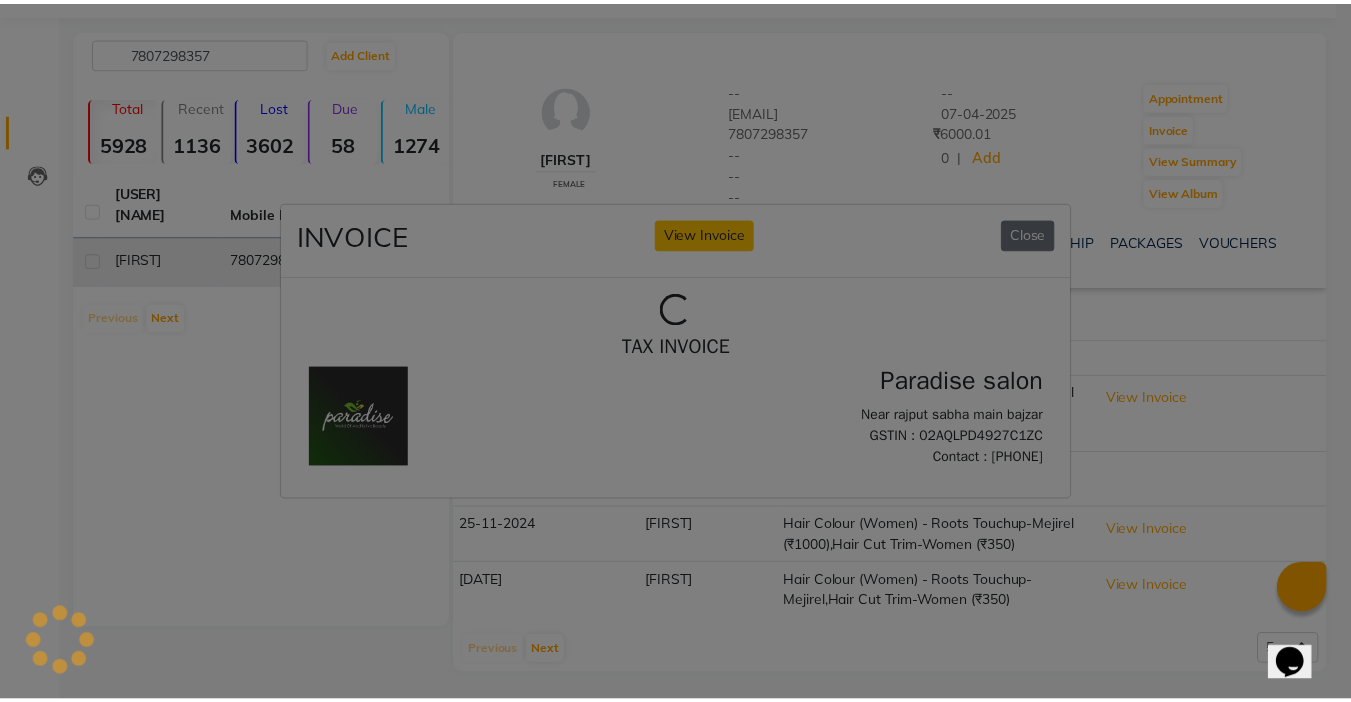 scroll, scrollTop: 0, scrollLeft: 0, axis: both 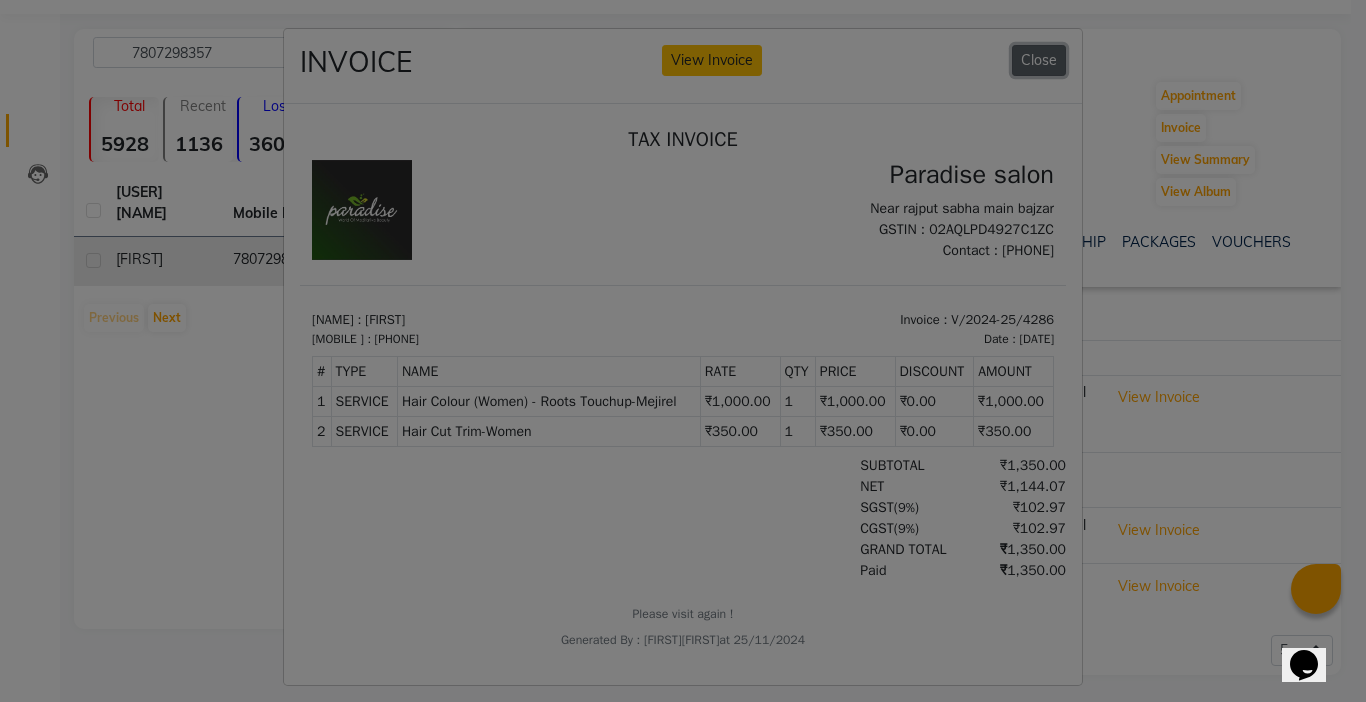 click on "Close" at bounding box center [1039, 60] 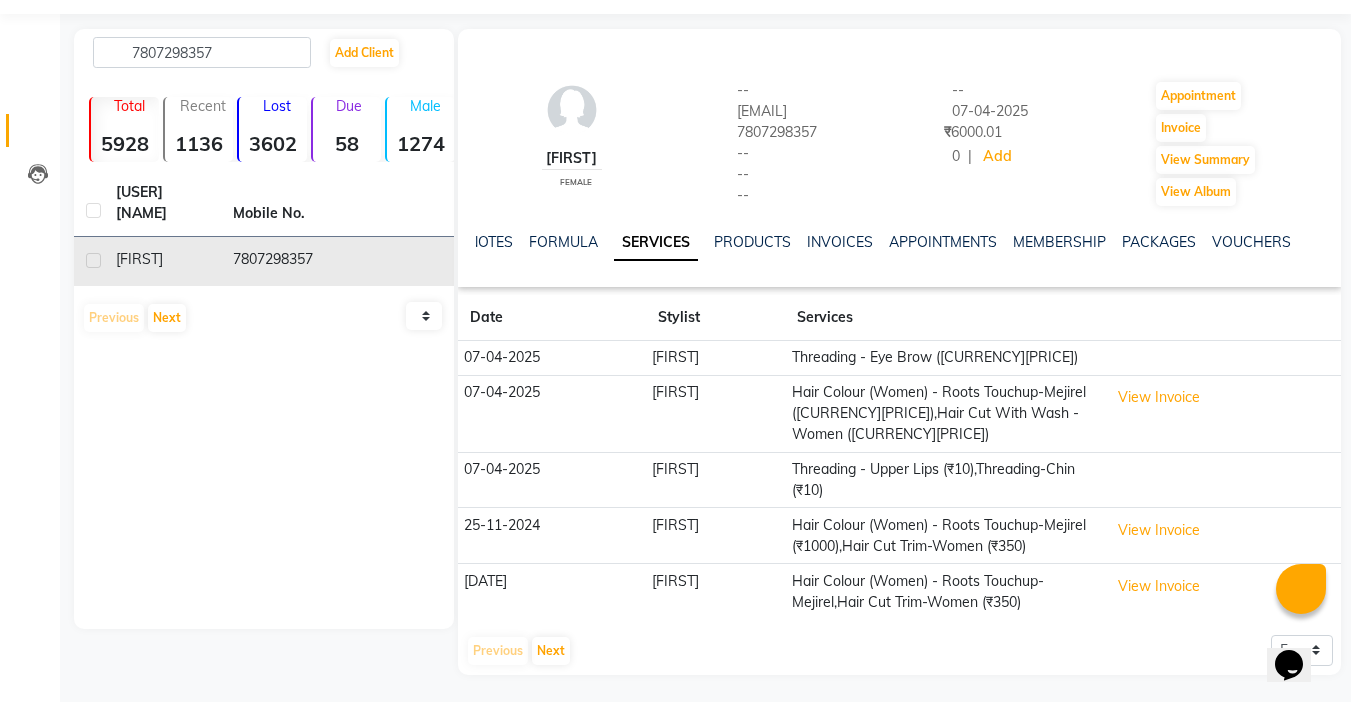 click on "[PHONE]  Add Client  Total  5928  Recent  1136  Lost  3602  Due  58  Male  1274  Female  4078  Member  8 User Name Mobile No. [FIRST]     [PHONE]   Previous   Next   10   50   100" at bounding box center [264, 329] 